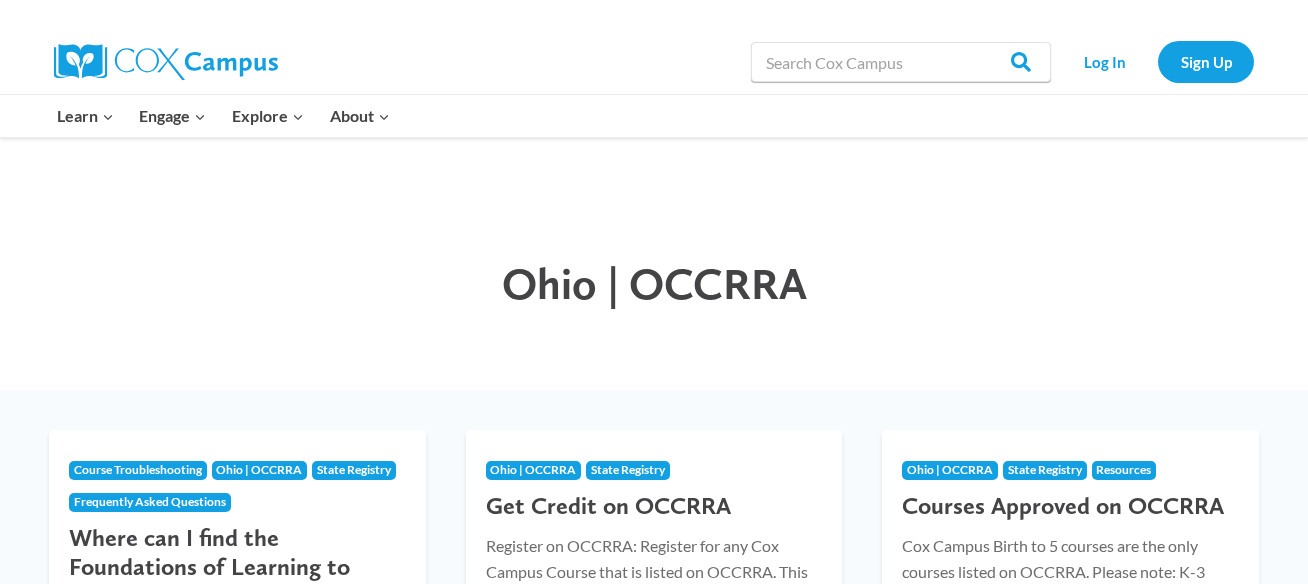 scroll, scrollTop: 0, scrollLeft: 0, axis: both 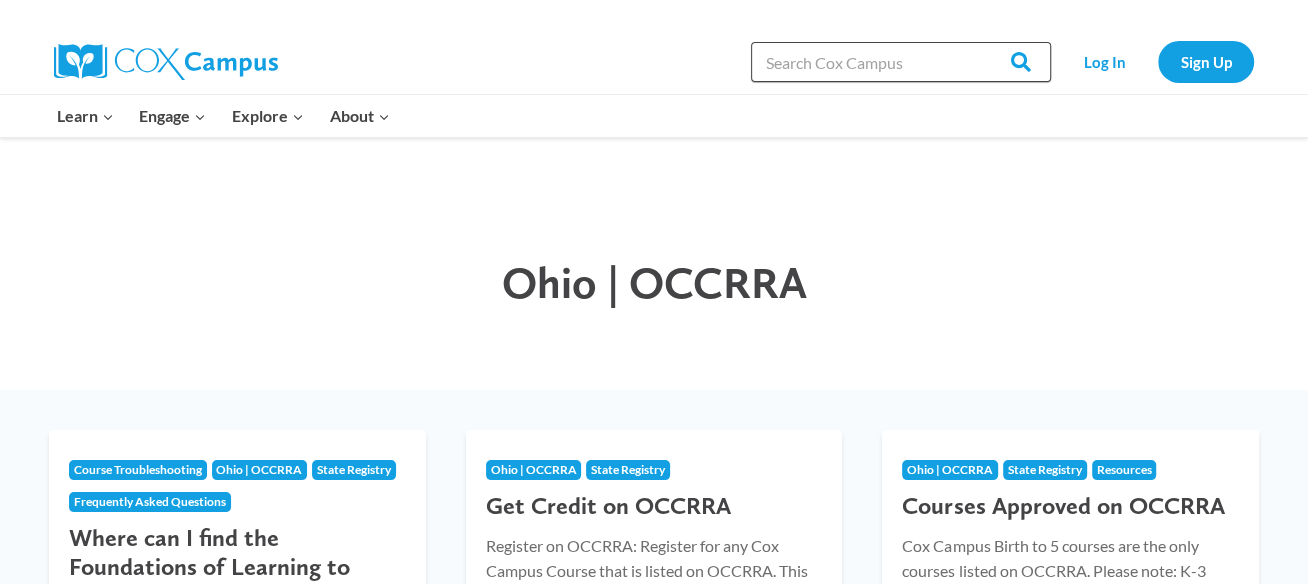 click on "Search in https://coxcampus.org/" at bounding box center [901, 62] 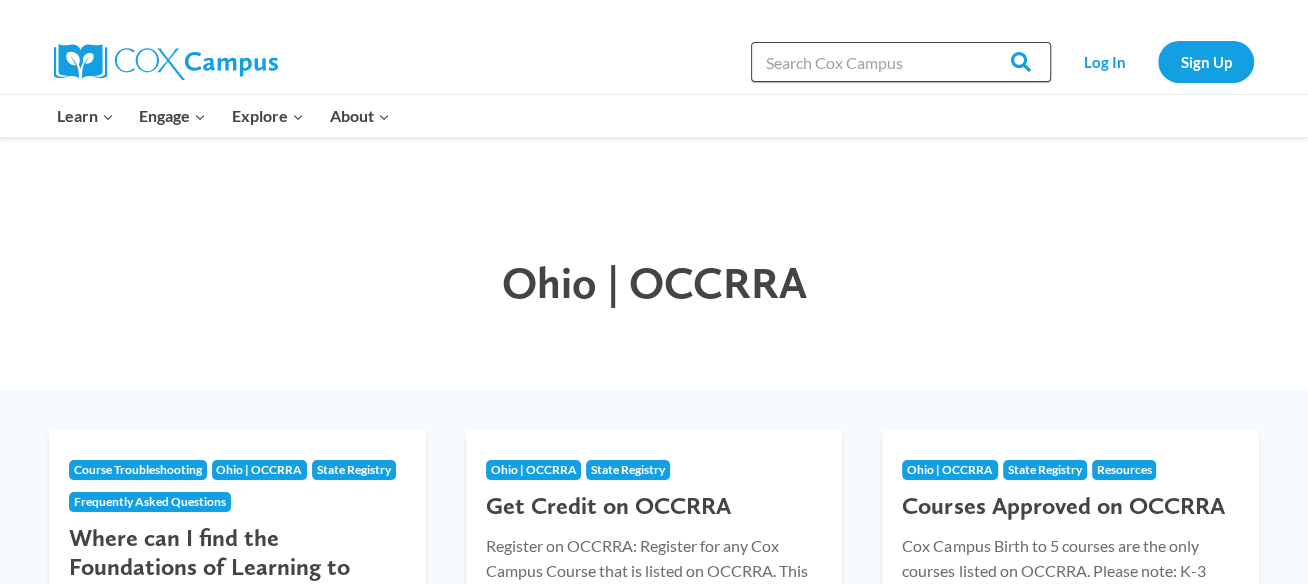 paste on "Meaningful Conversations PS/PK, AT136722, ST10126695" 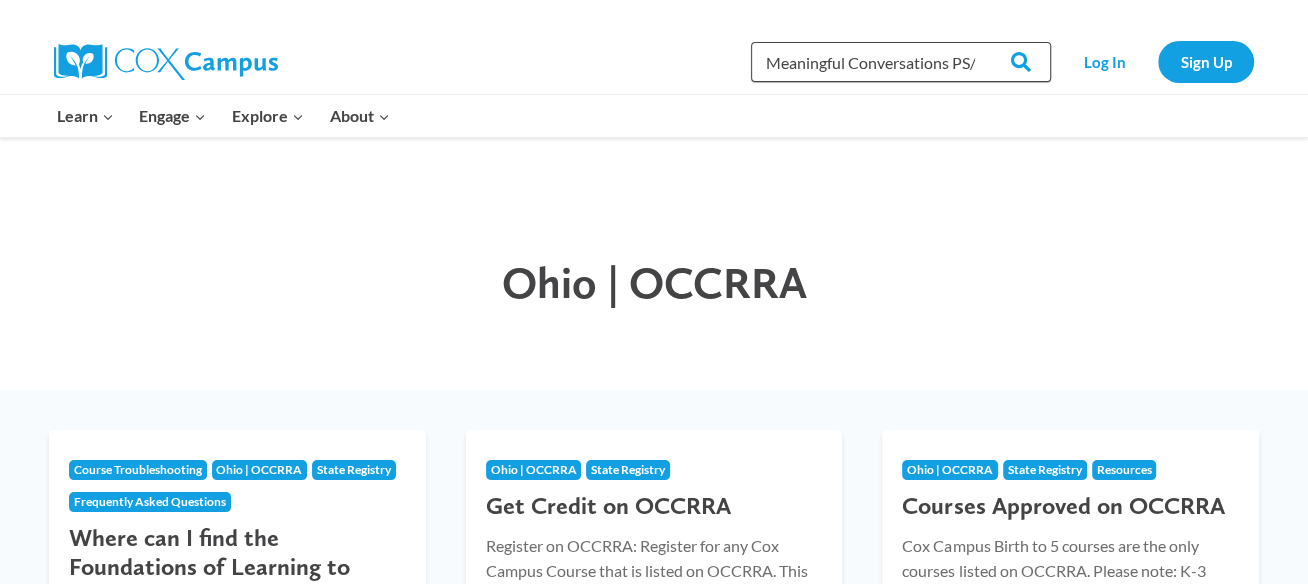 scroll, scrollTop: 0, scrollLeft: 202, axis: horizontal 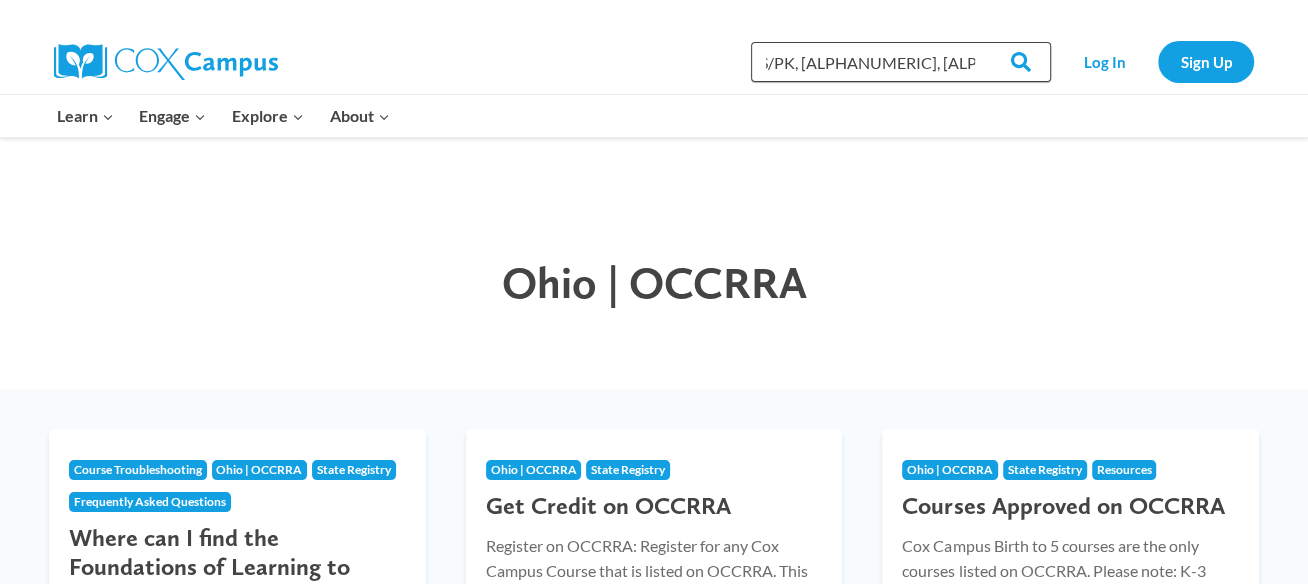 type on "Meaningful Conversations PS/PK, AT136722, ST10126695" 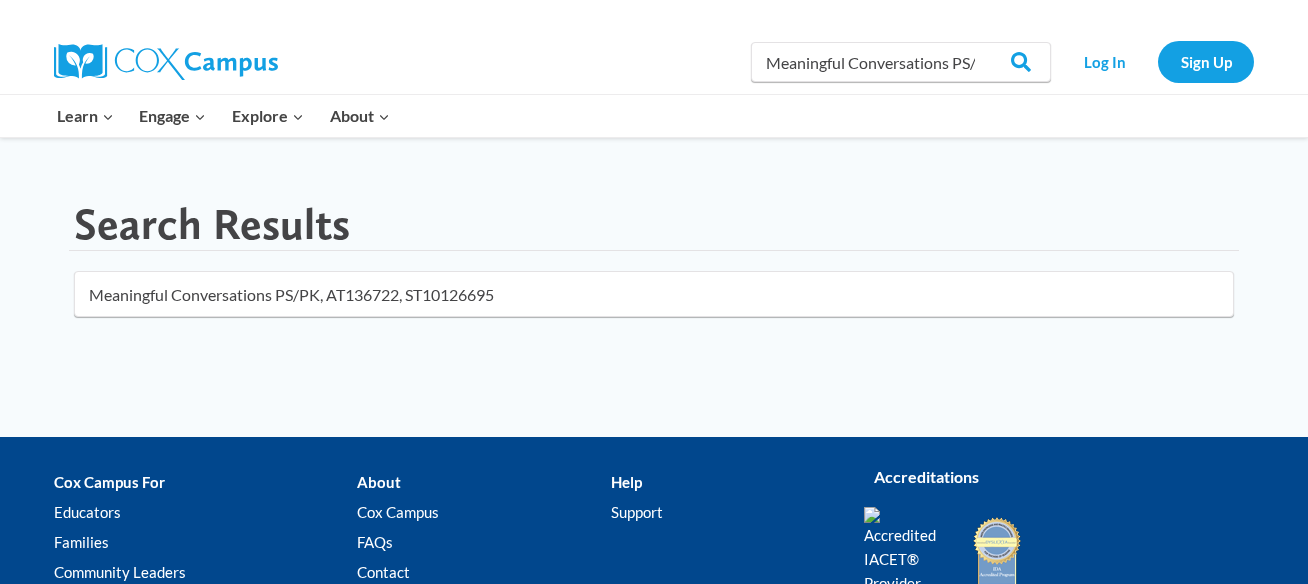 scroll, scrollTop: 0, scrollLeft: 0, axis: both 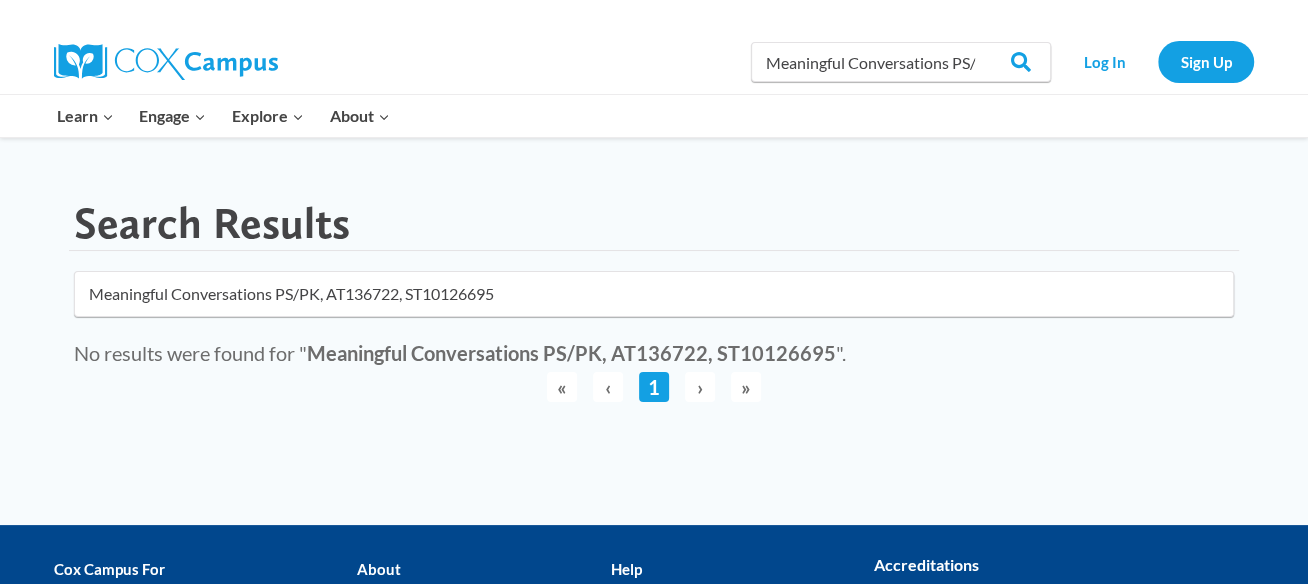 drag, startPoint x: 285, startPoint y: 288, endPoint x: 298, endPoint y: 297, distance: 15.811388 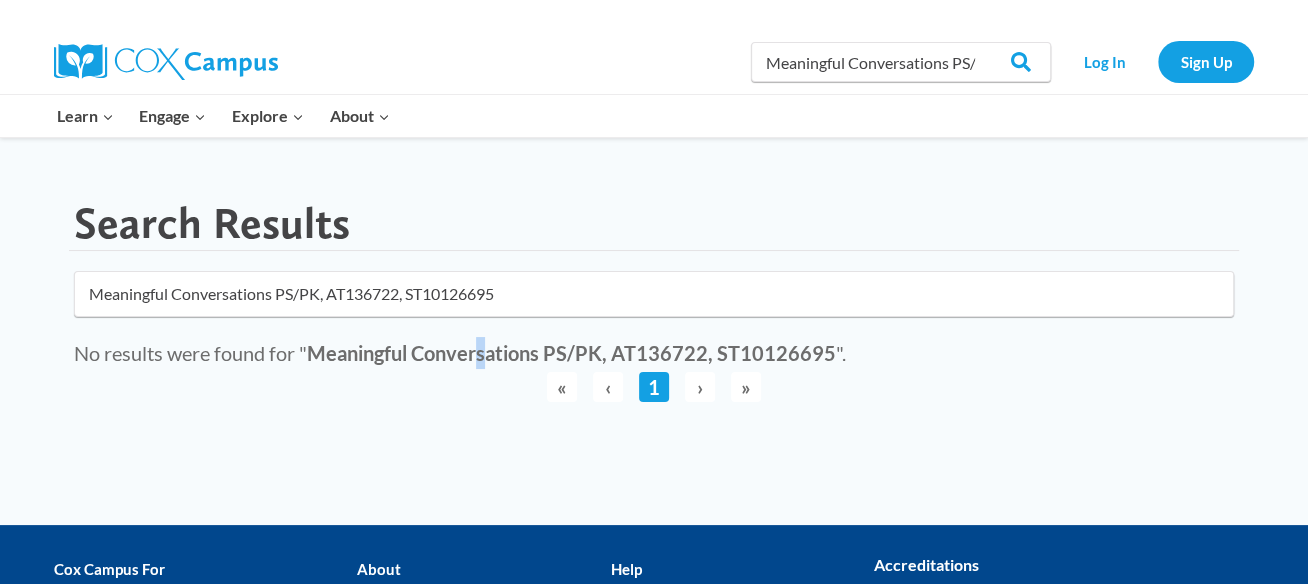 drag, startPoint x: 483, startPoint y: 317, endPoint x: 517, endPoint y: 304, distance: 36.40055 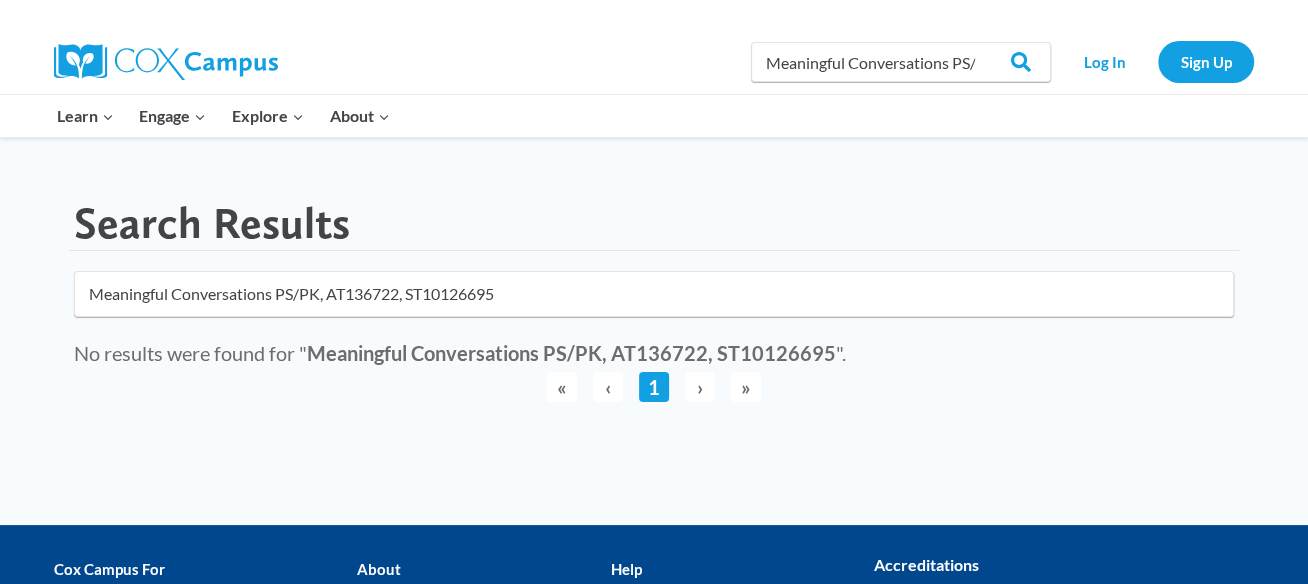 click on "Meaningful Conversations PS/PK, AT136722, ST10126695" at bounding box center (654, 294) 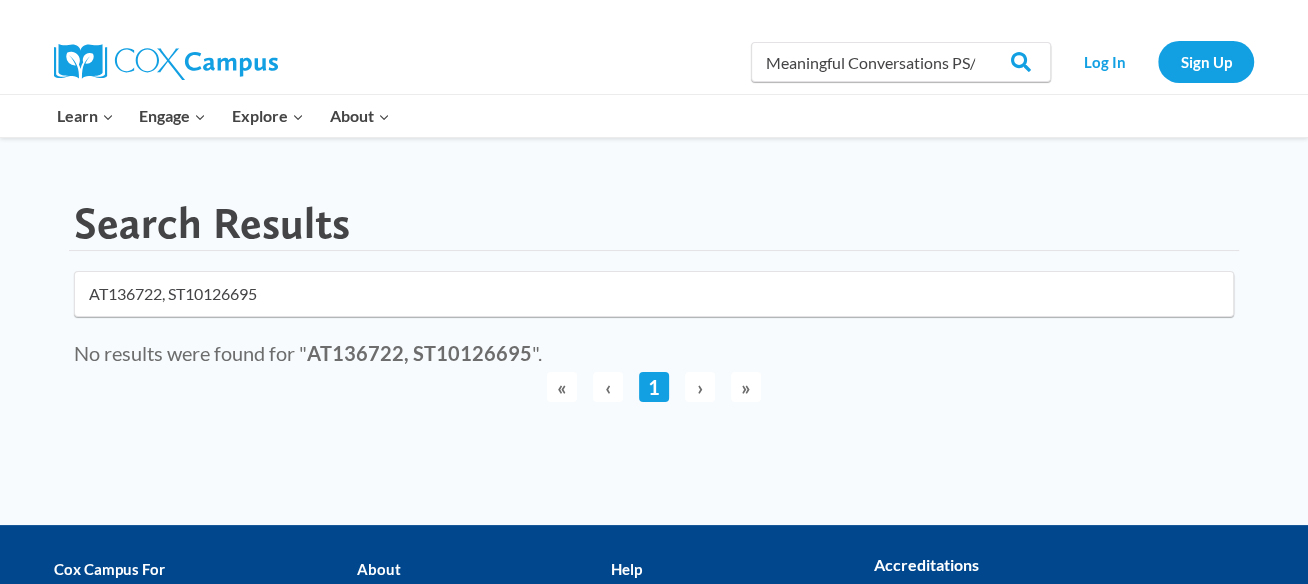 click on "AT136722, ST10126695" at bounding box center [654, 294] 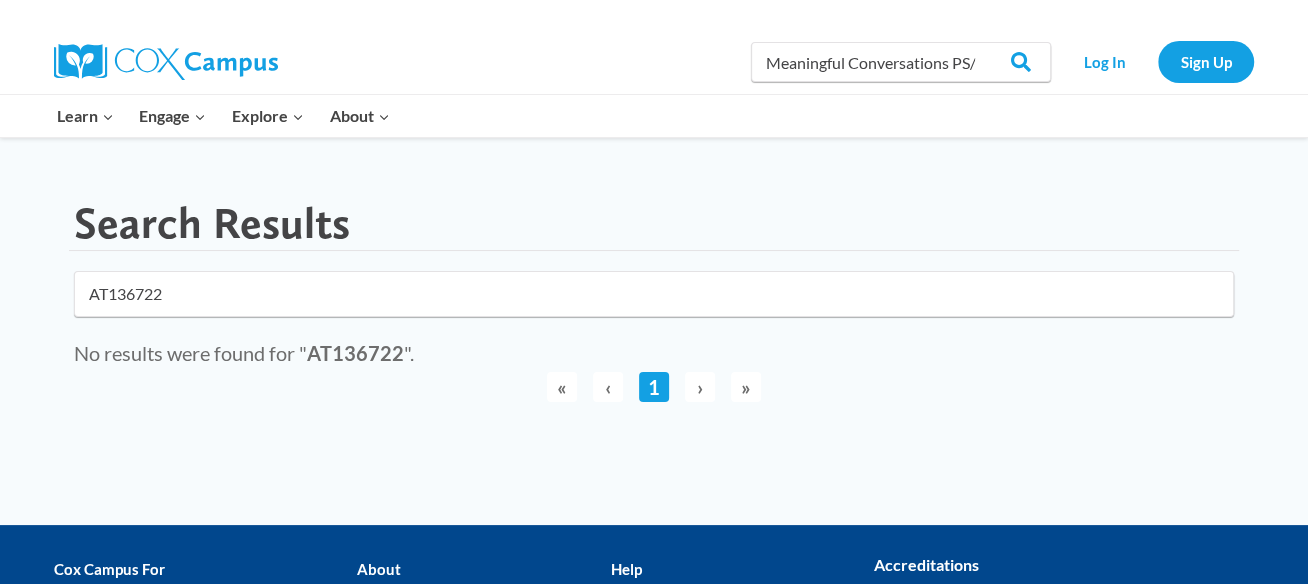 click at bounding box center (0, 0) 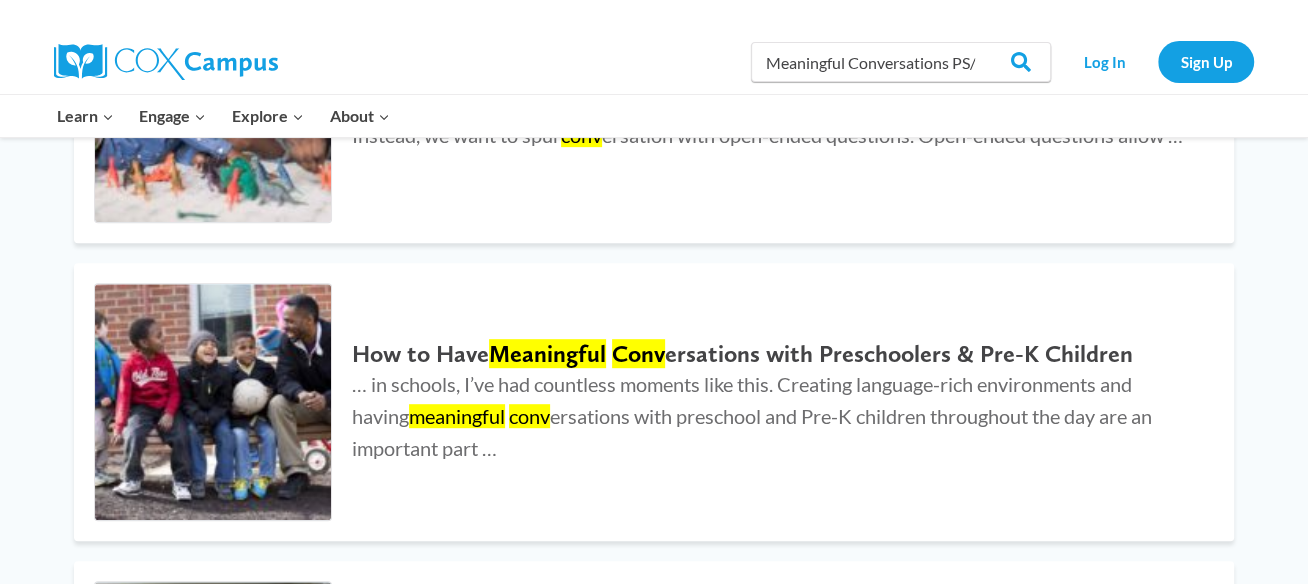 scroll, scrollTop: 500, scrollLeft: 0, axis: vertical 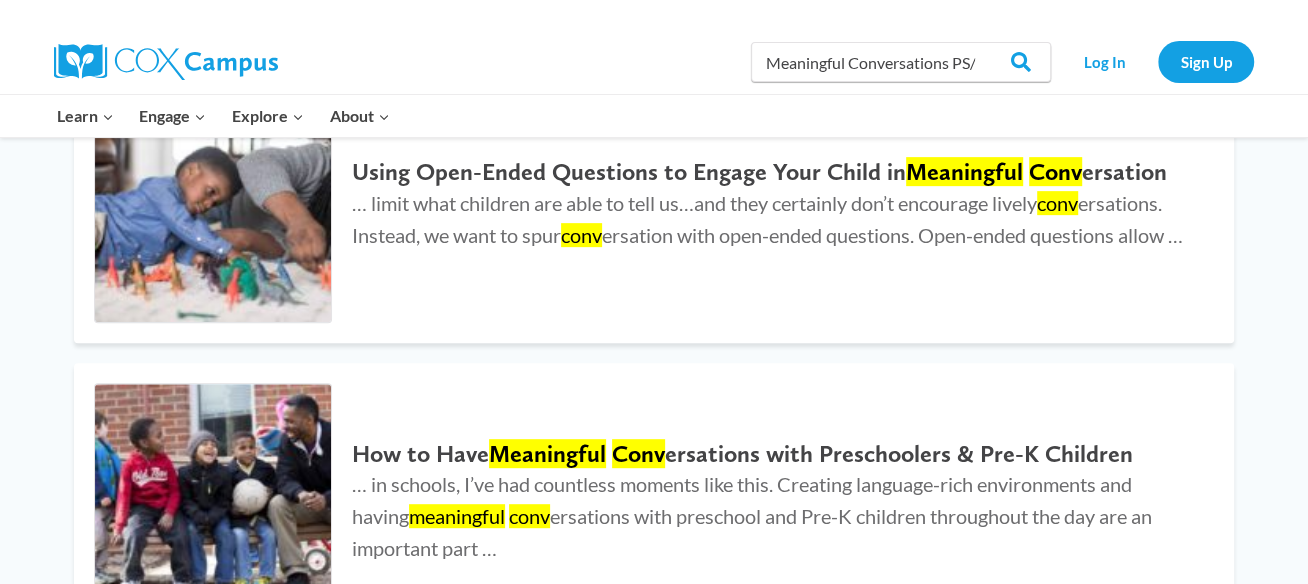 type on "meaningful conv" 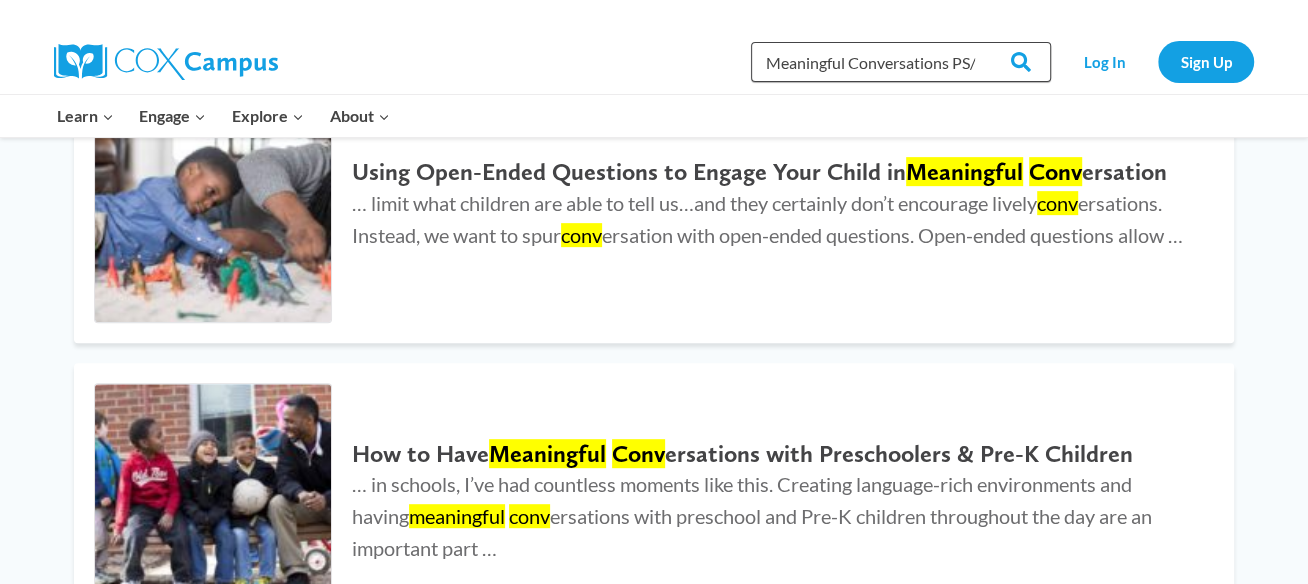 click on "Meaningful Conversations PS/PK, AT136722, ST10126695" at bounding box center [901, 62] 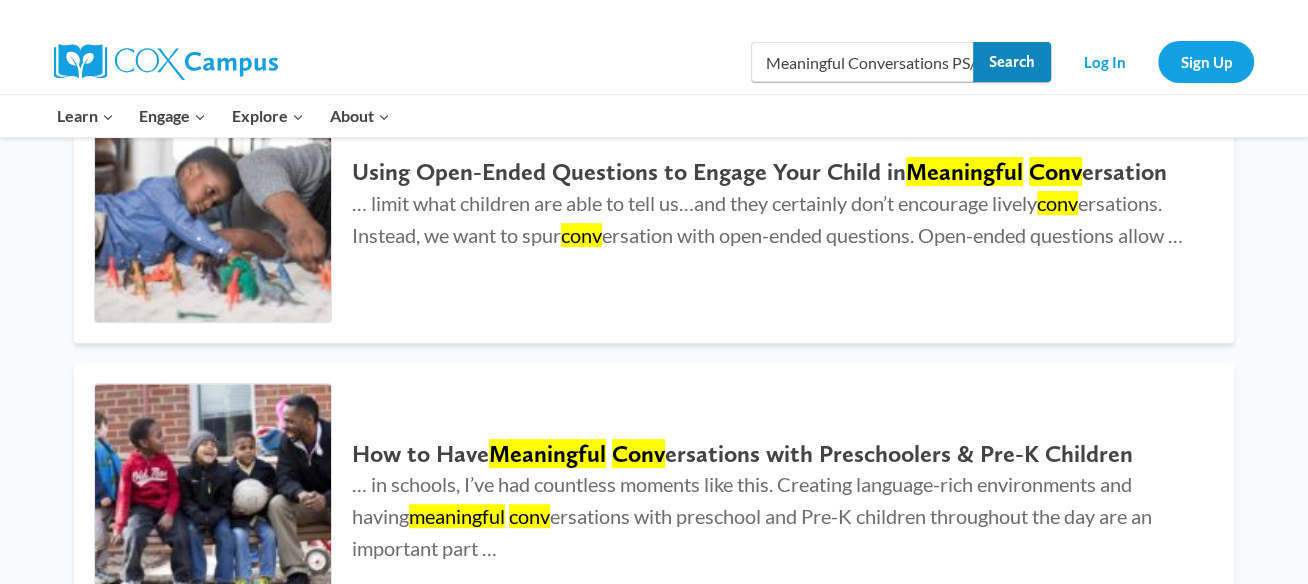 drag, startPoint x: 981, startPoint y: 59, endPoint x: 970, endPoint y: 61, distance: 11.18034 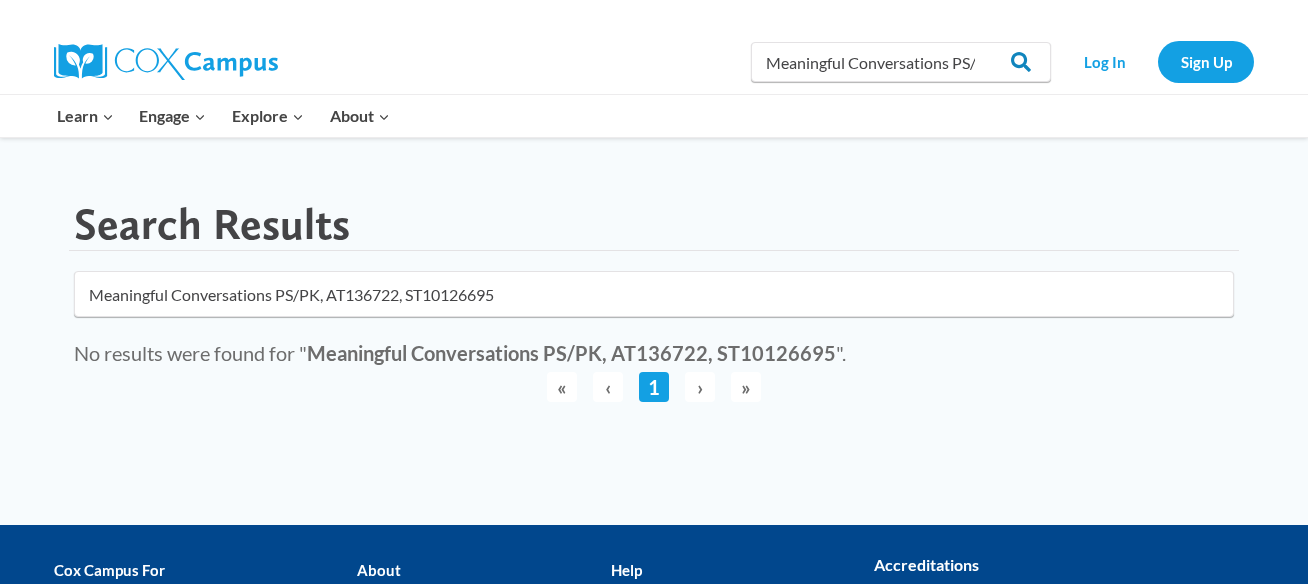 scroll, scrollTop: 0, scrollLeft: 0, axis: both 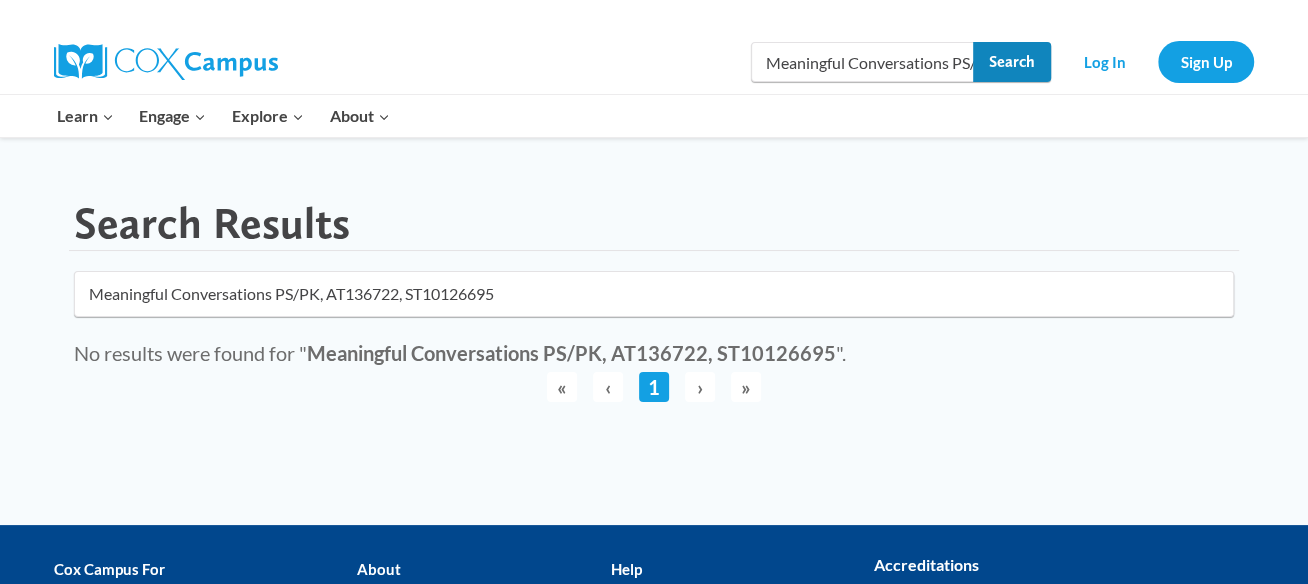 click on "Search" at bounding box center (1012, 62) 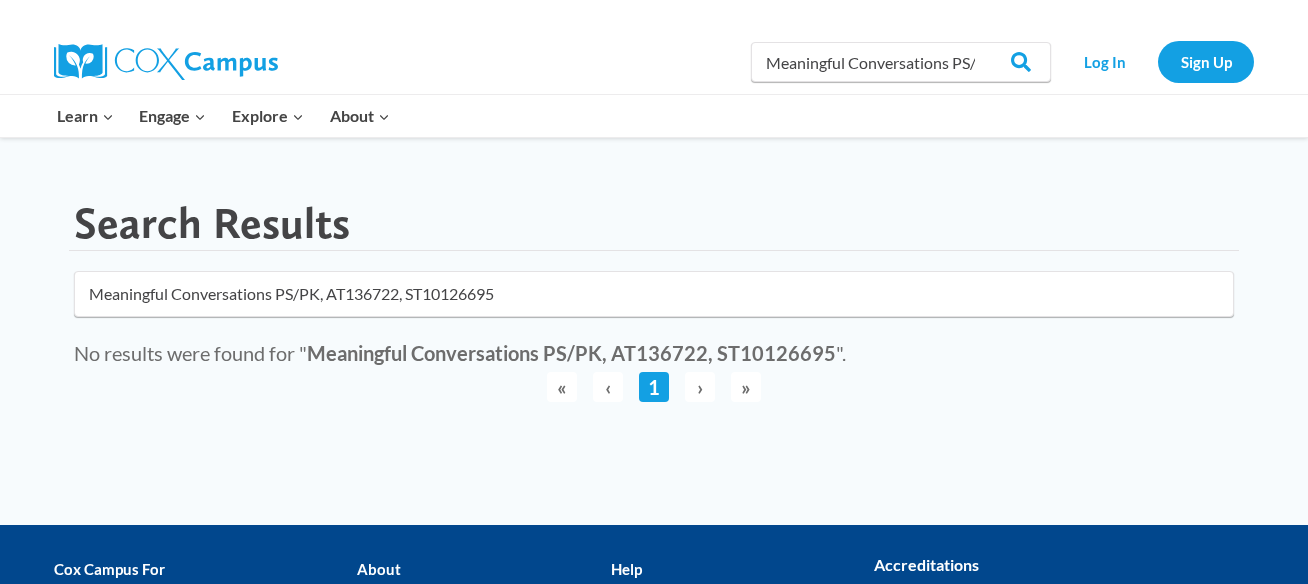 scroll, scrollTop: 0, scrollLeft: 0, axis: both 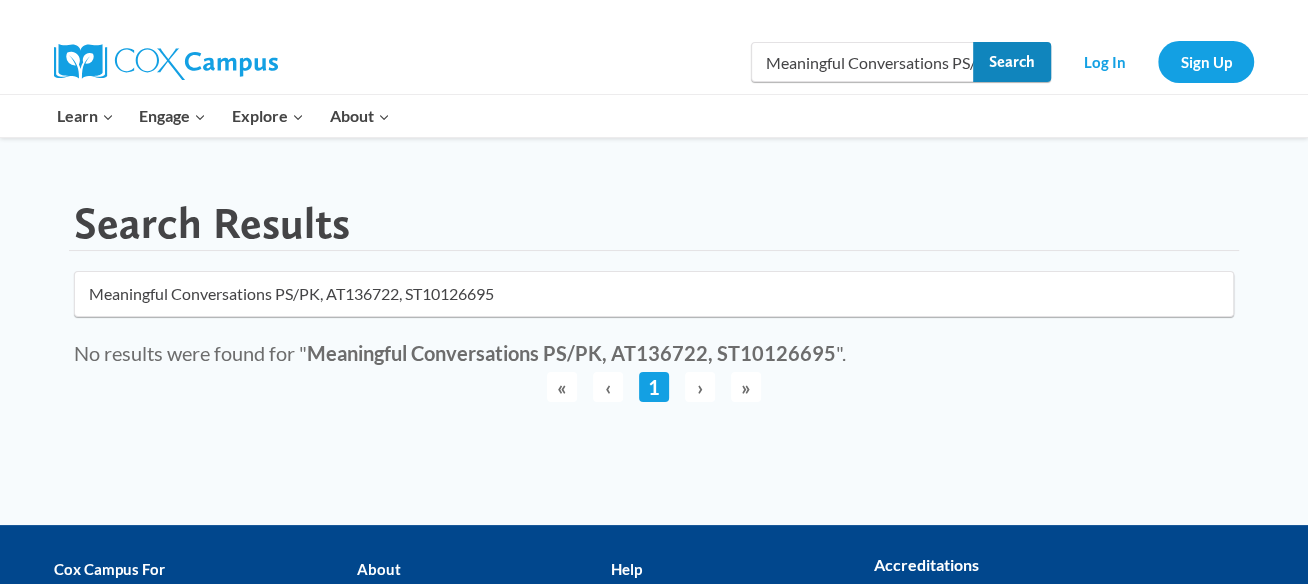 click on "Search" at bounding box center (1012, 62) 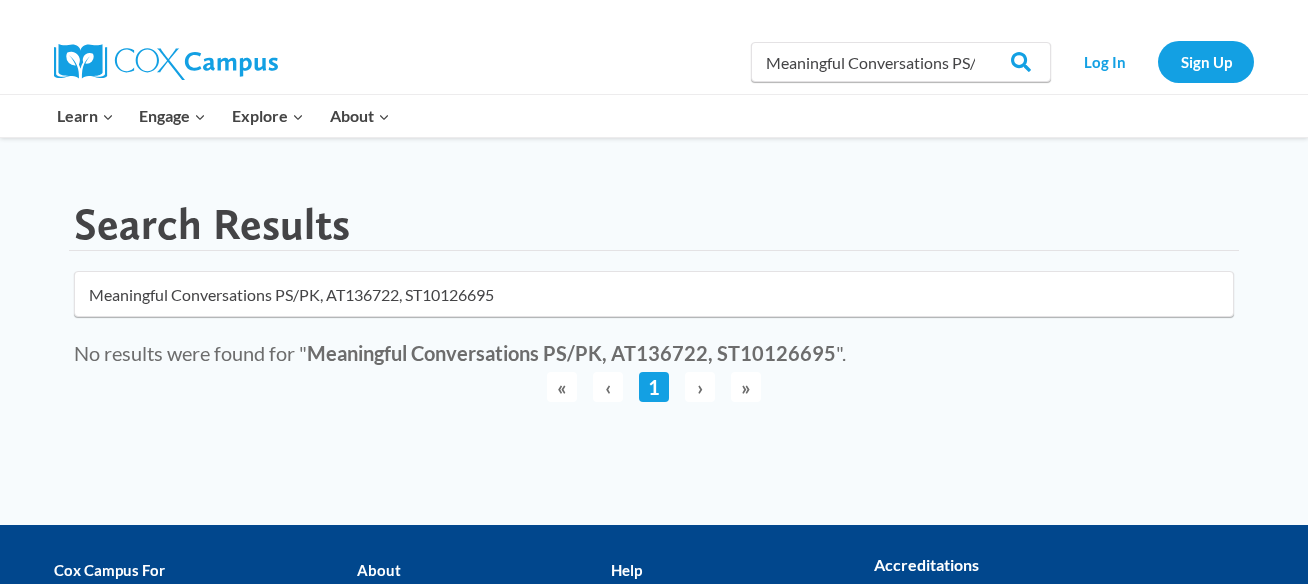 scroll, scrollTop: 0, scrollLeft: 0, axis: both 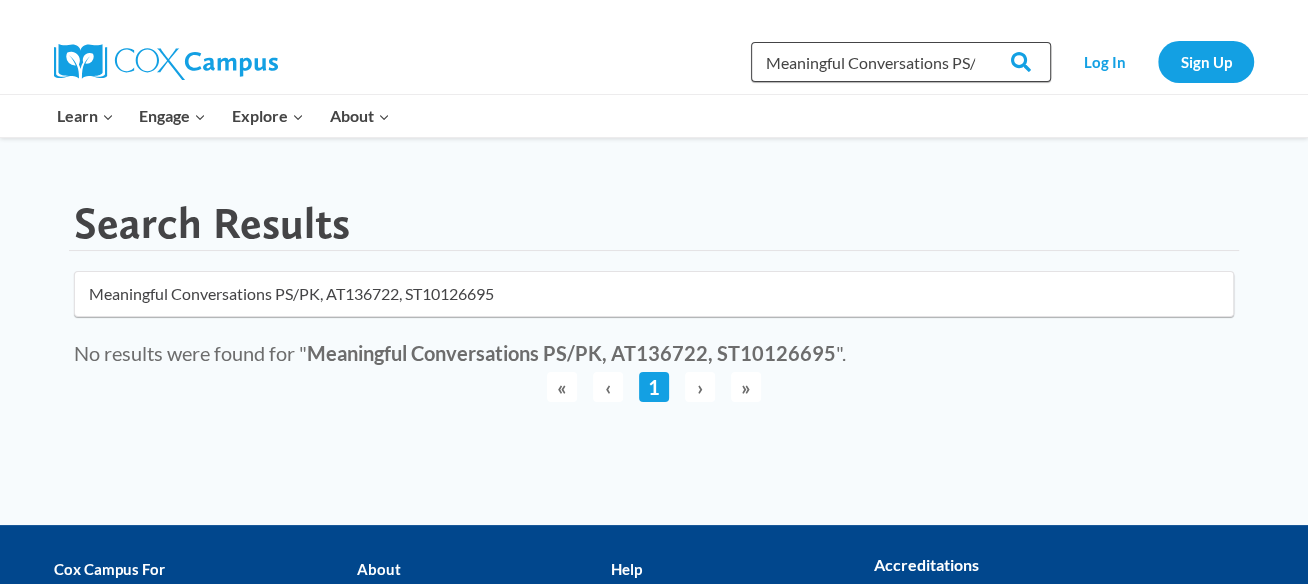 click on "Meaningful Conversations PS/PK, AT136722, ST10126695" at bounding box center (901, 62) 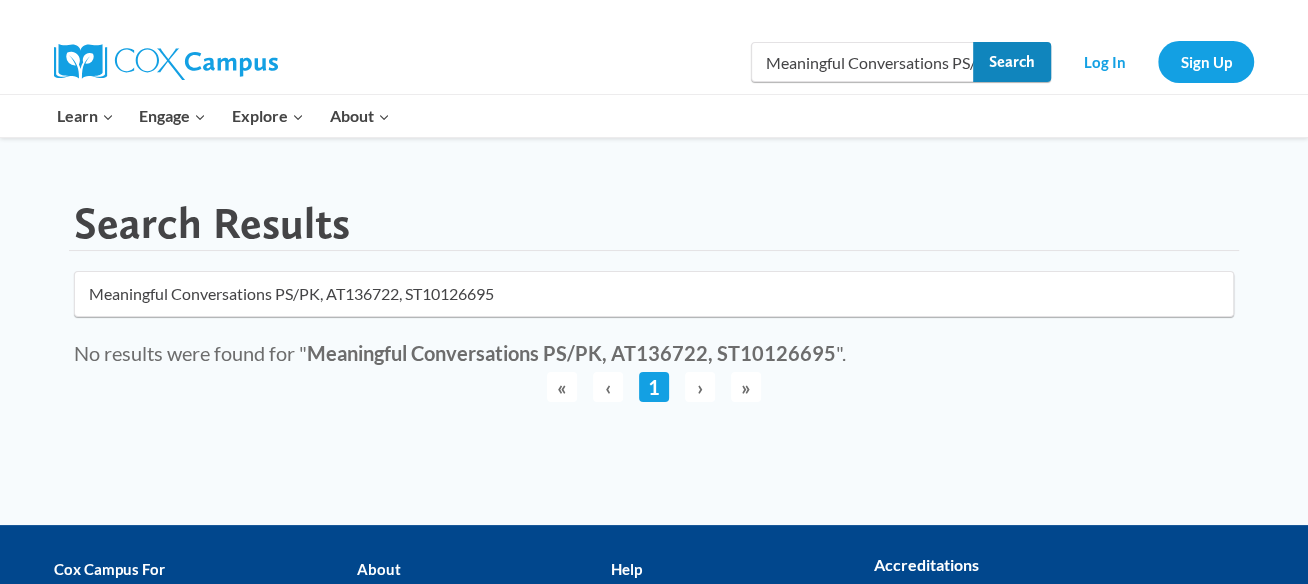 click on "Search" at bounding box center [1012, 62] 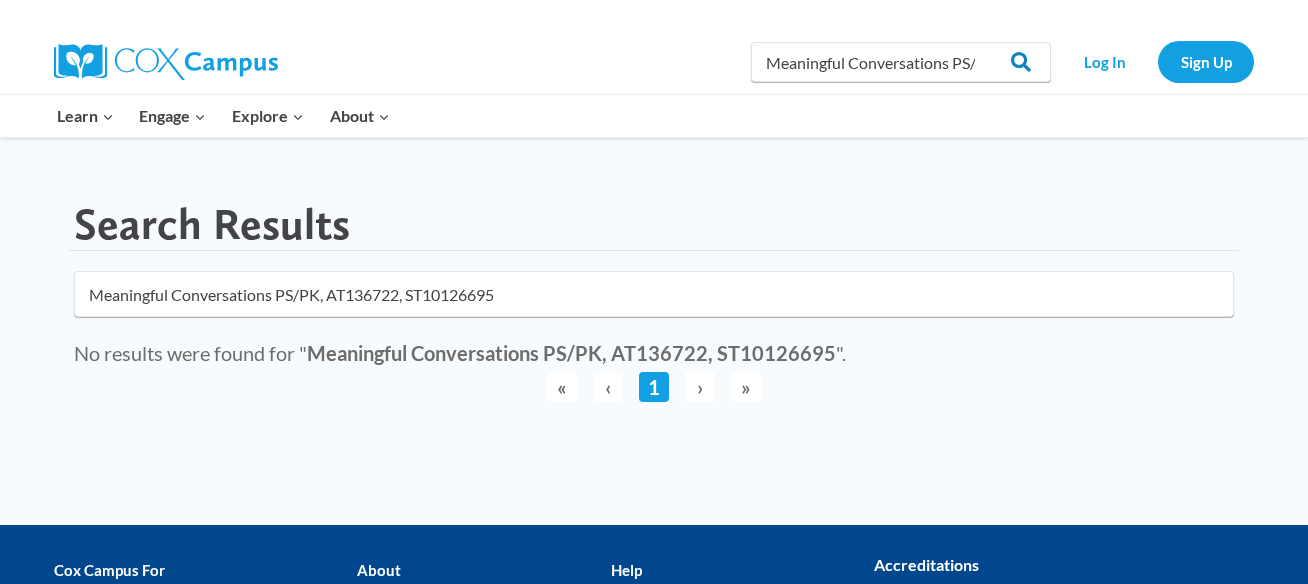 scroll, scrollTop: 0, scrollLeft: 0, axis: both 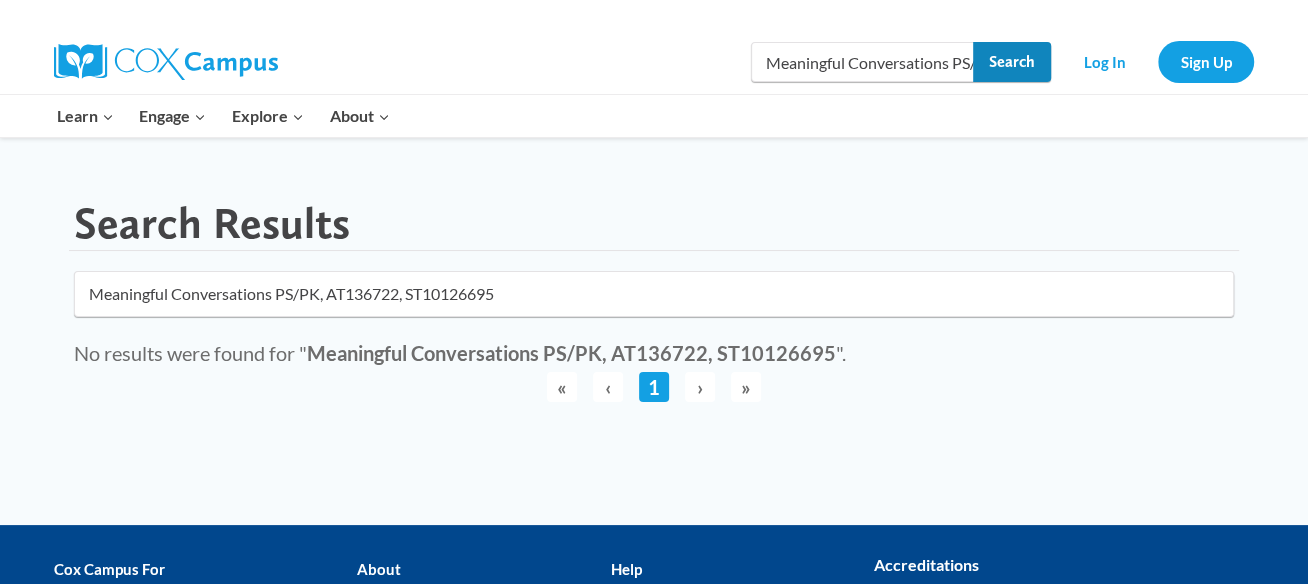drag, startPoint x: 978, startPoint y: 65, endPoint x: 832, endPoint y: 60, distance: 146.08559 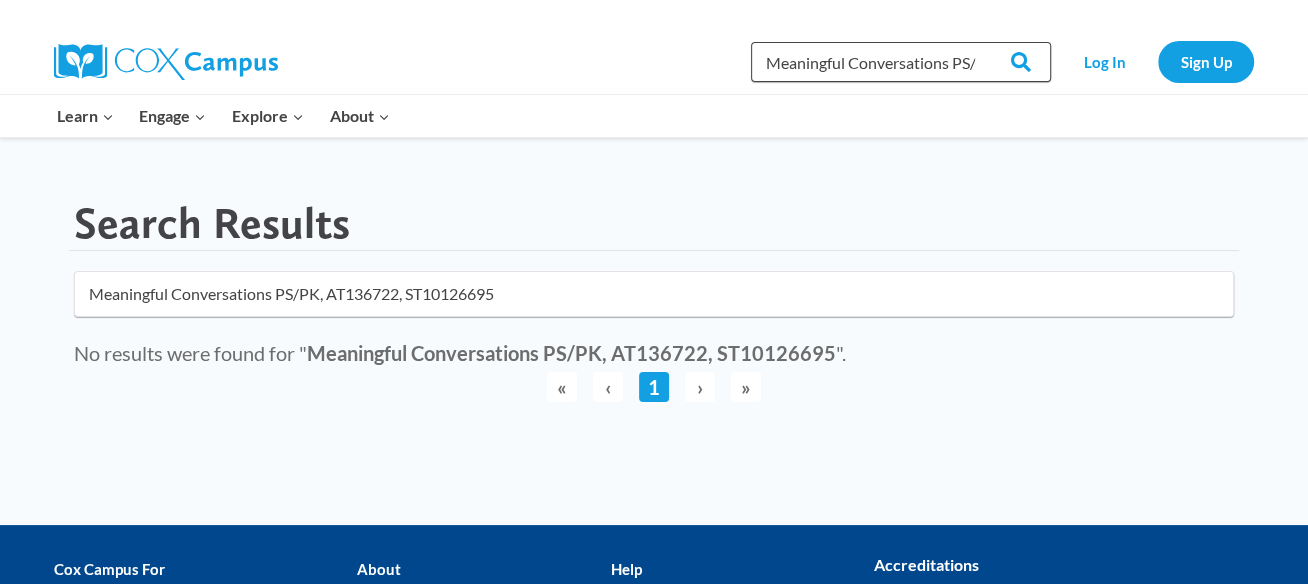 click on "Meaningful Conversations PS/PK, AT136722, ST10126695" at bounding box center [901, 62] 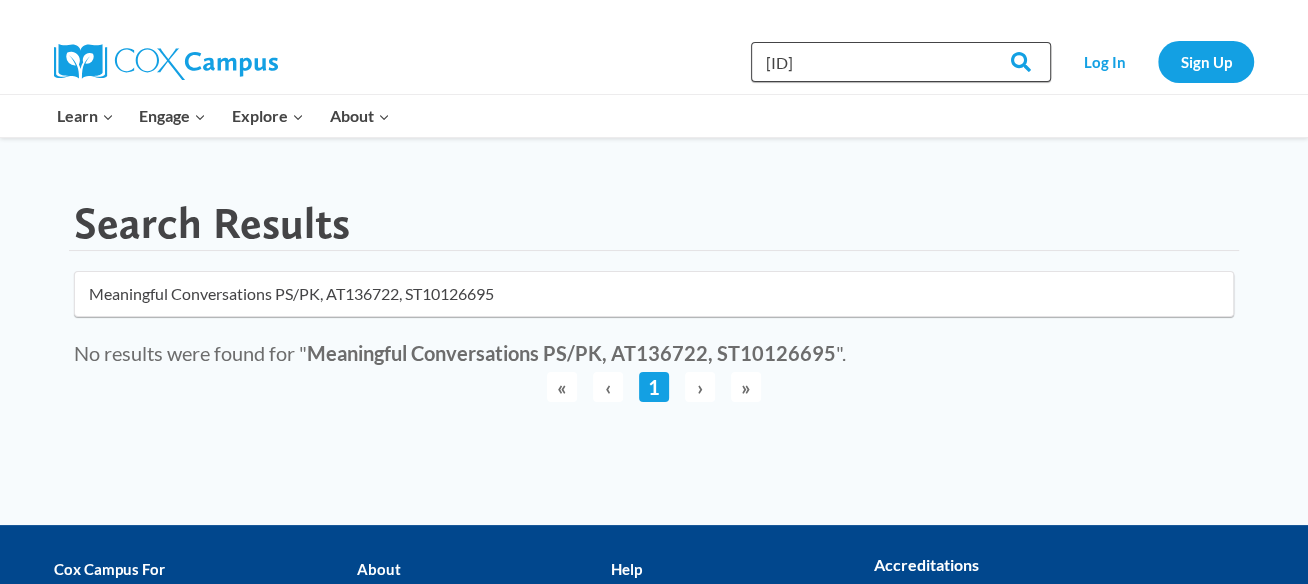 type on "5" 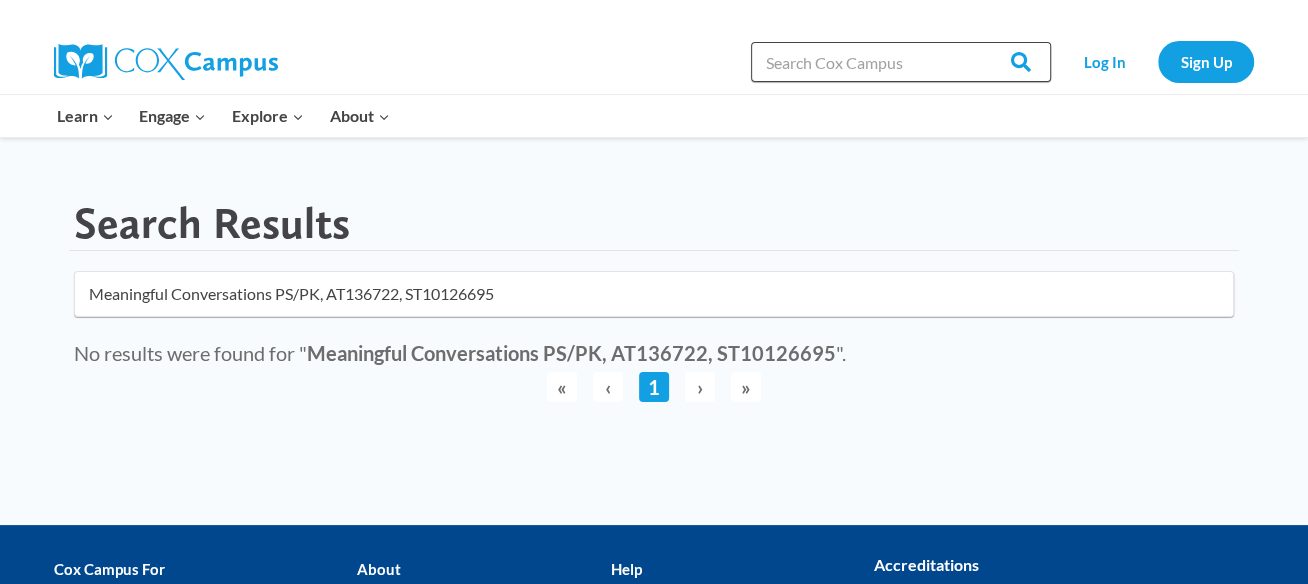 paste on "ST10126695" 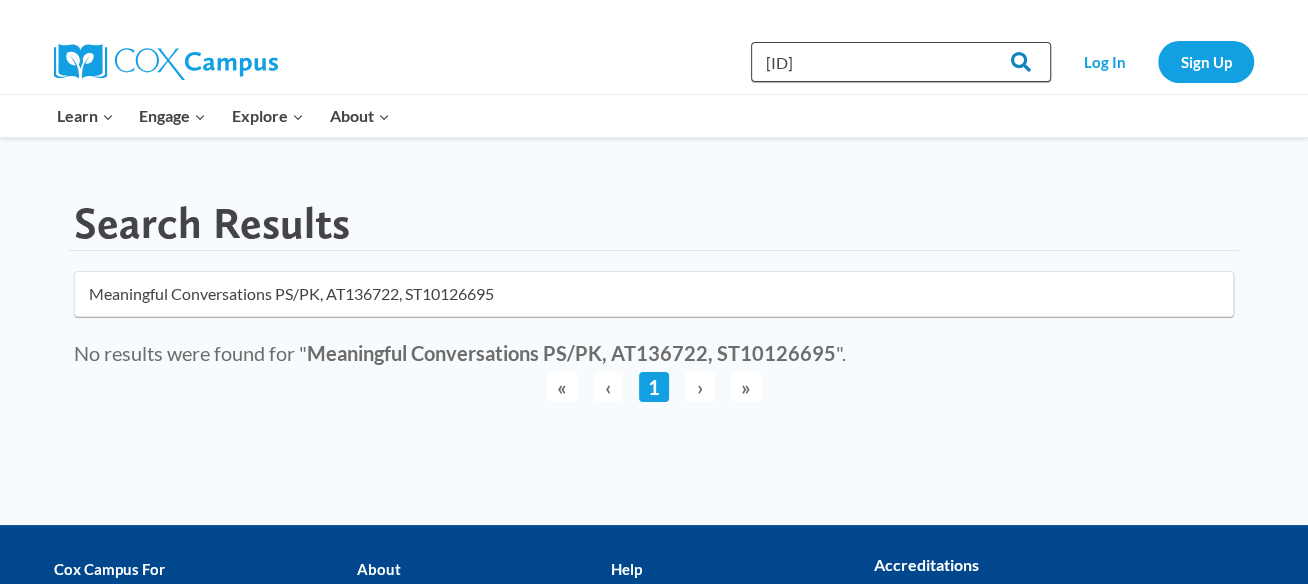 type on "ST10126695" 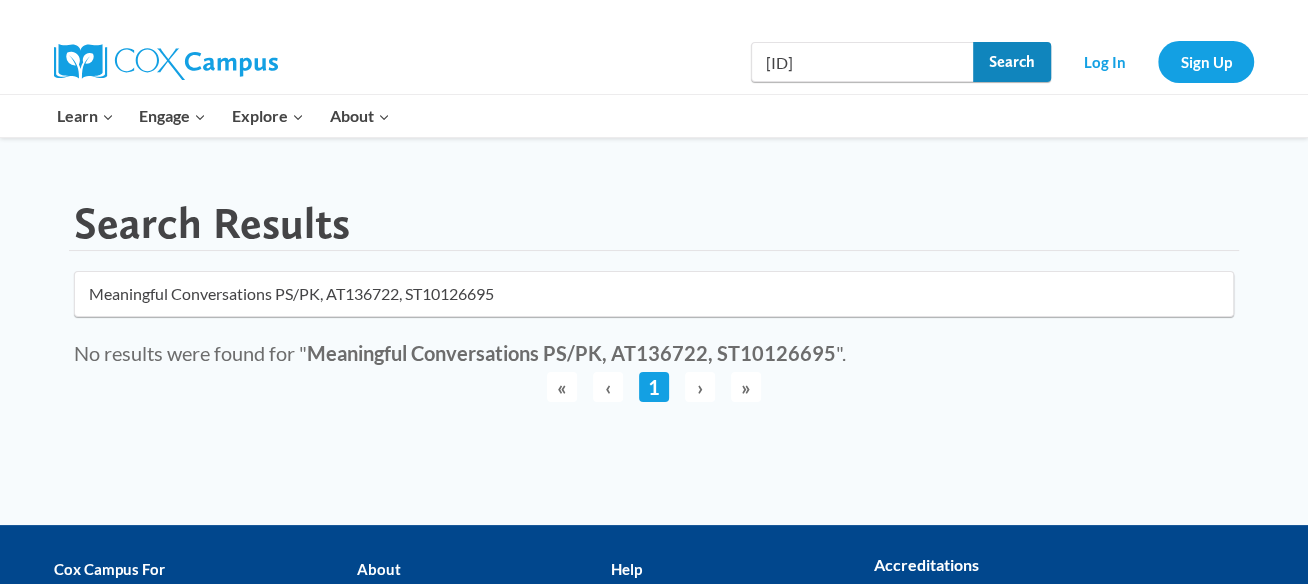 click on "Search" at bounding box center (1012, 62) 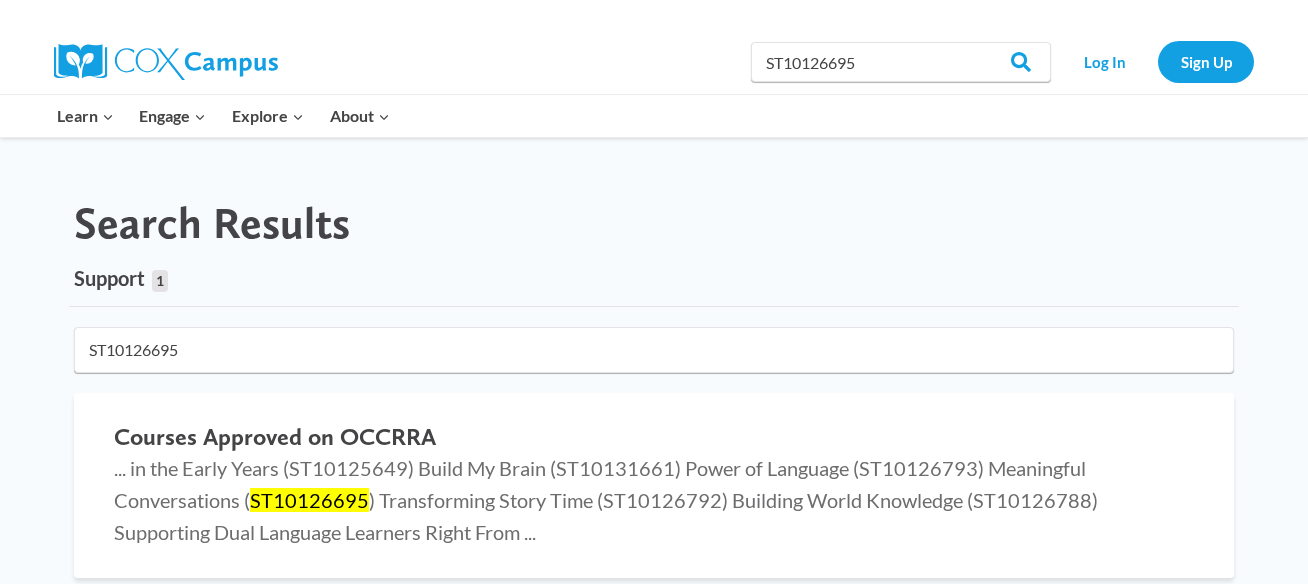 scroll, scrollTop: 0, scrollLeft: 0, axis: both 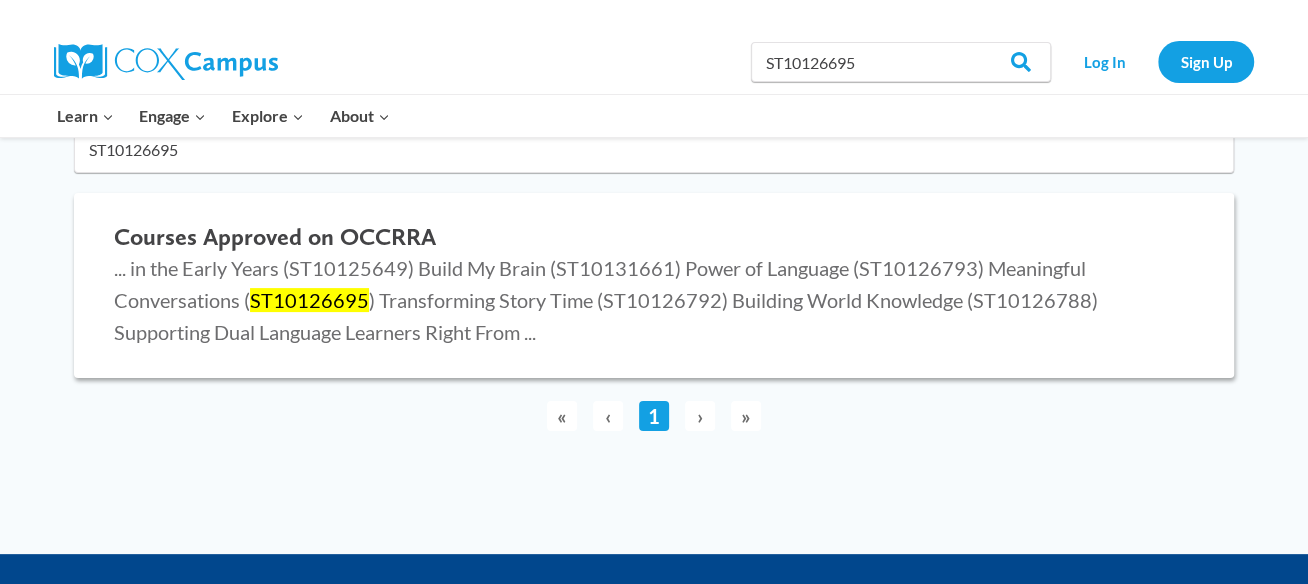 click on "… in the Early Years (ST10125649)
Build My Brain (ST10131661)
Power of Language (ST10126793)
Meaningful Conversations ( ST10126695 )
Transforming Story Time (ST10126792)
Building World Knowledge (ST10126788)
Supporting Dual Language Learners Right From …" at bounding box center (606, 300) 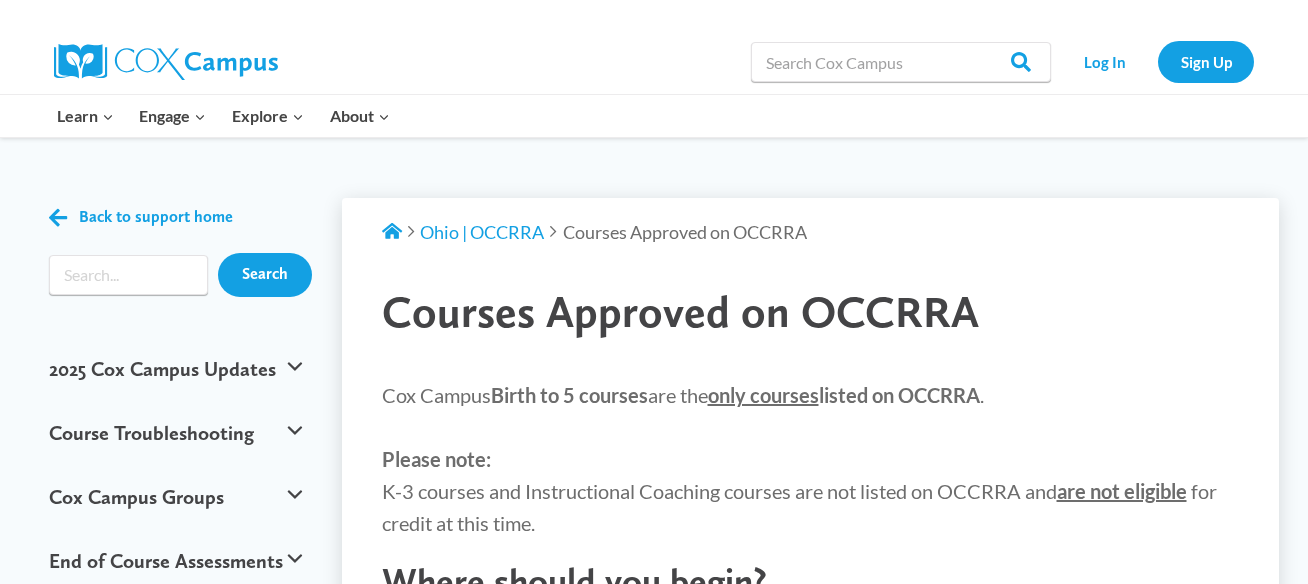 scroll, scrollTop: 0, scrollLeft: 0, axis: both 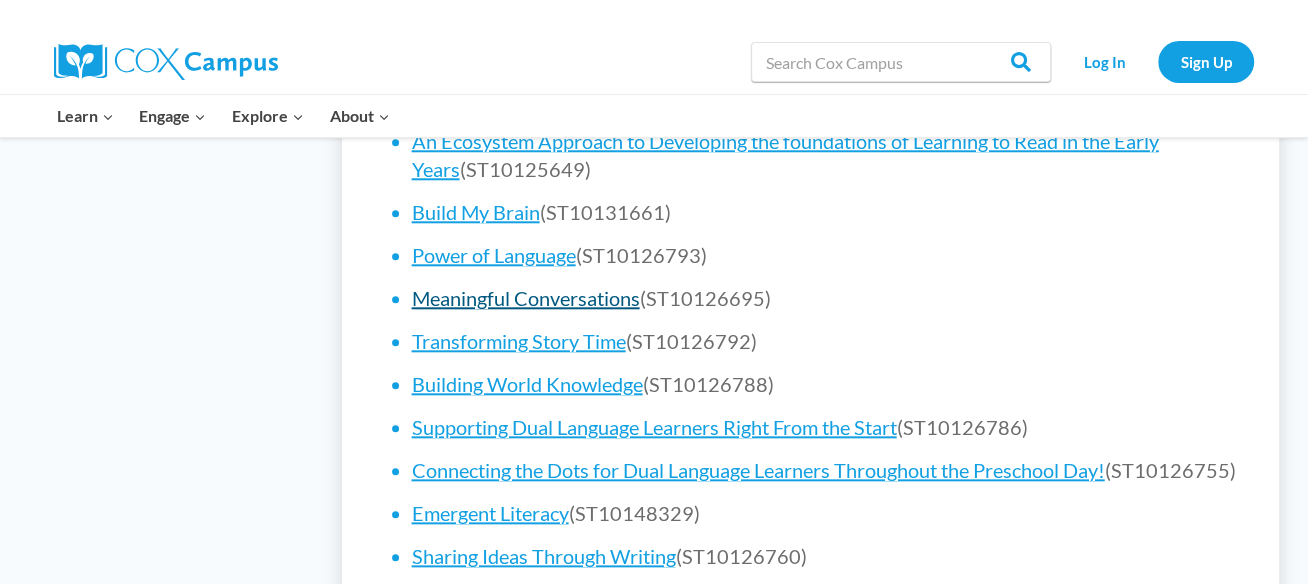 click on "Meaningful Conversations" at bounding box center (526, 298) 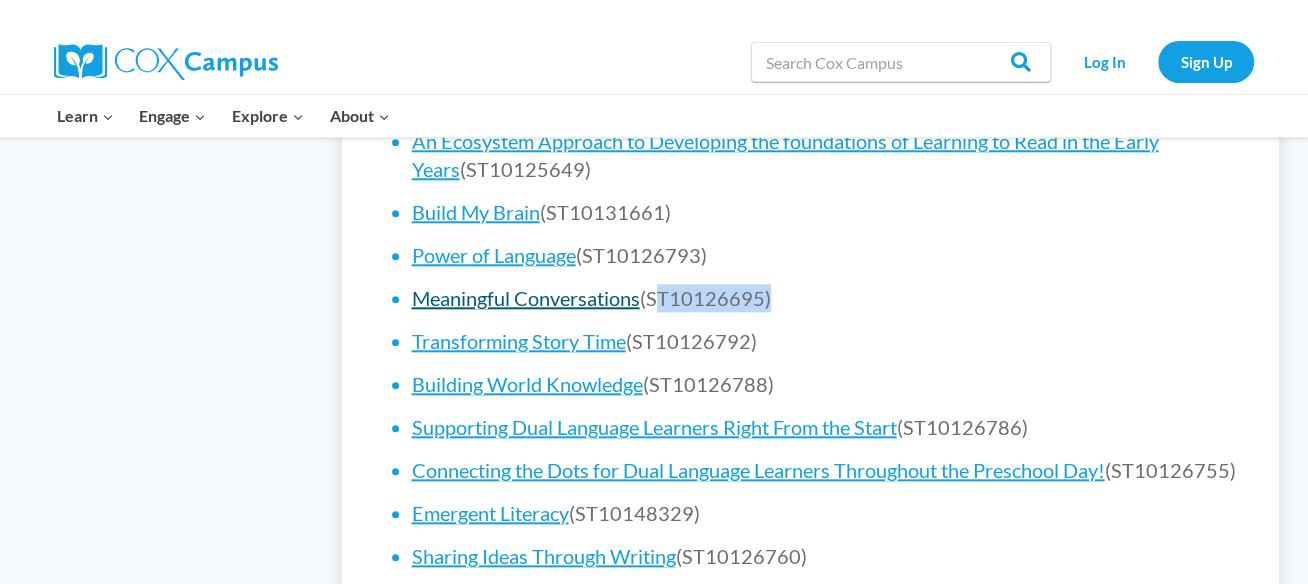 drag, startPoint x: 763, startPoint y: 324, endPoint x: 637, endPoint y: 337, distance: 126.66886 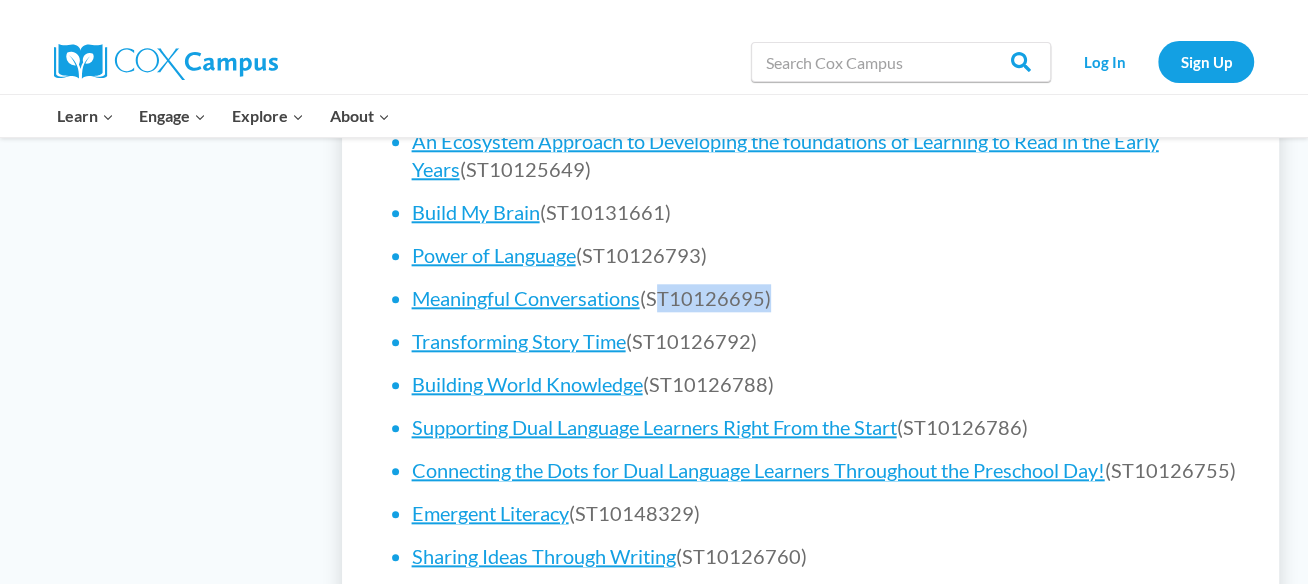 copy on "ST10126695" 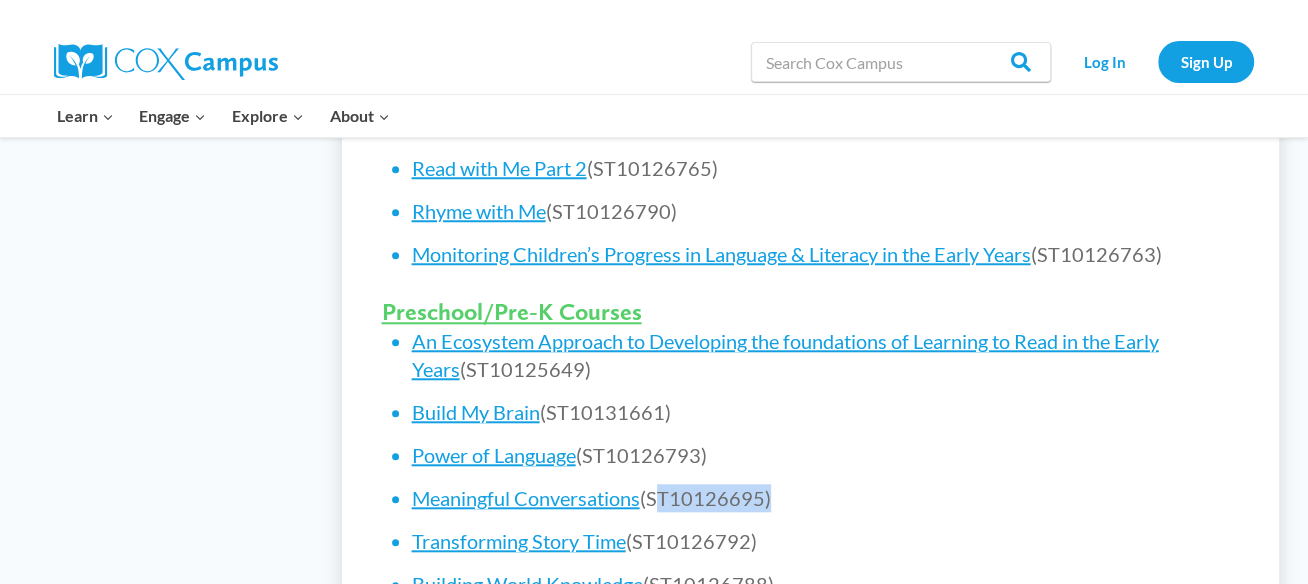scroll, scrollTop: 1300, scrollLeft: 0, axis: vertical 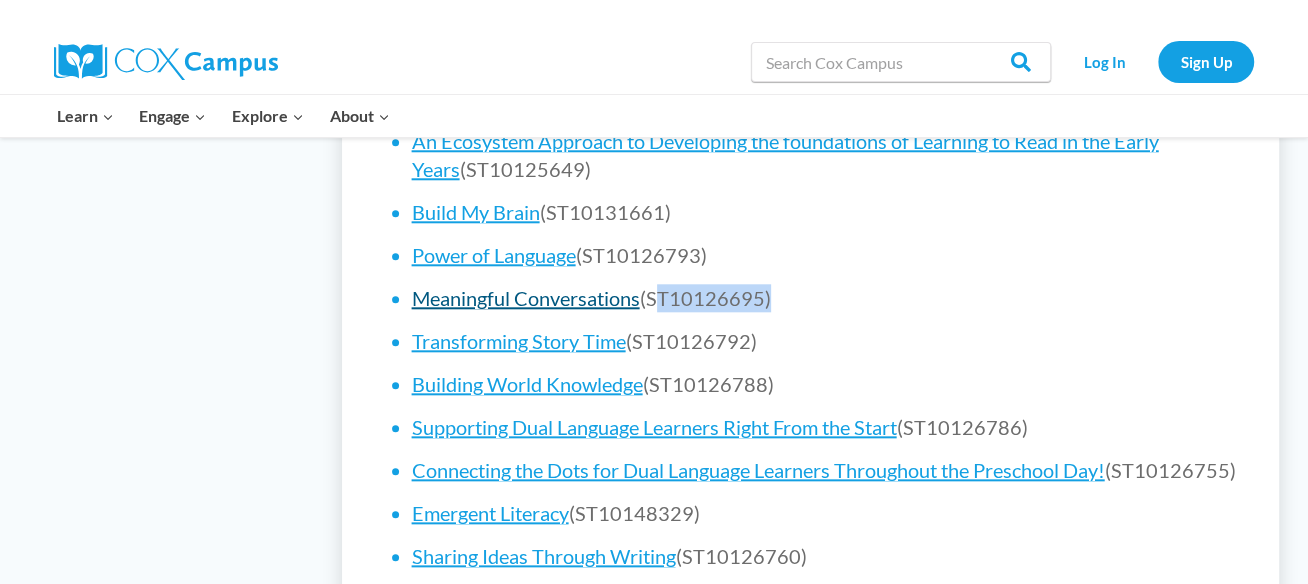 click on "Meaningful Conversations" at bounding box center [526, 298] 